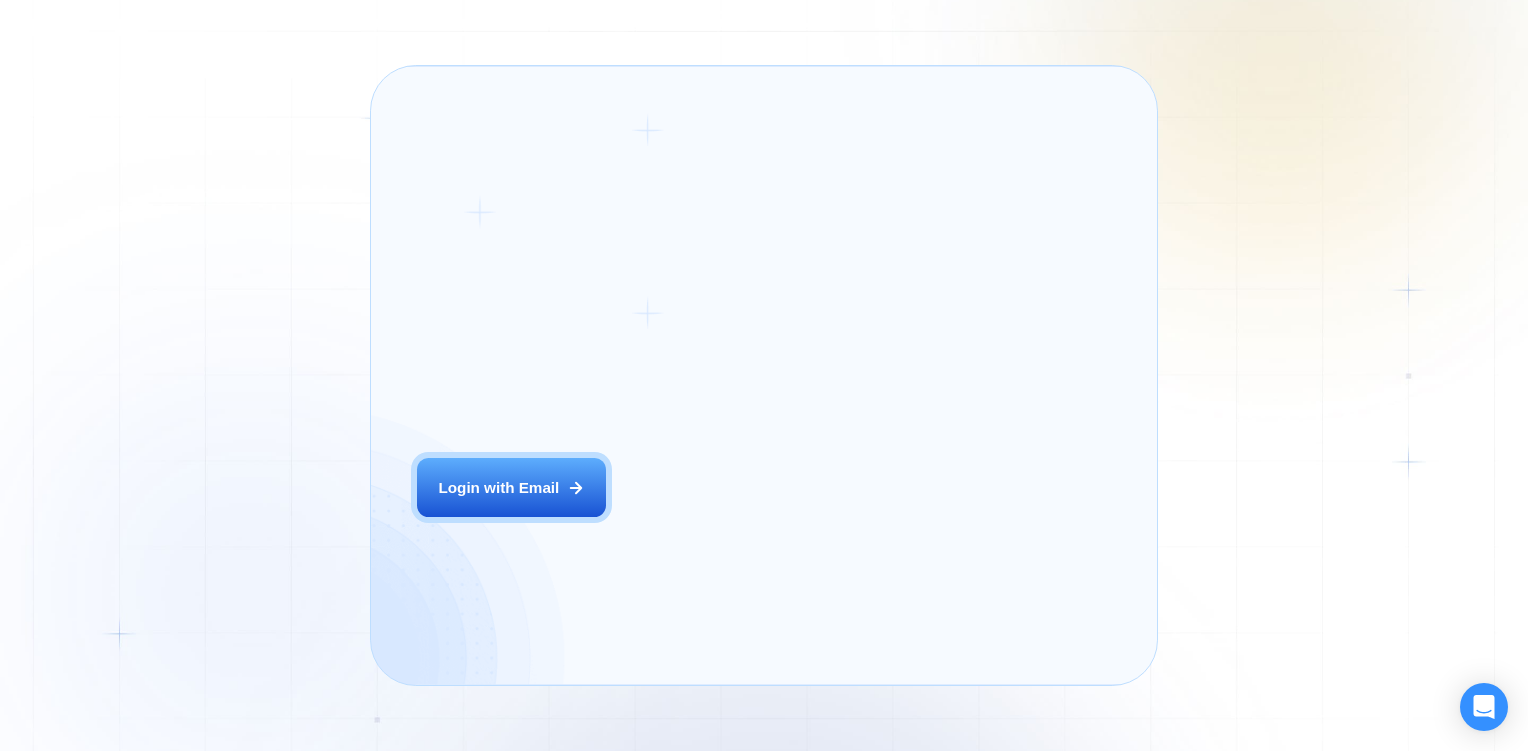 scroll, scrollTop: 0, scrollLeft: 0, axis: both 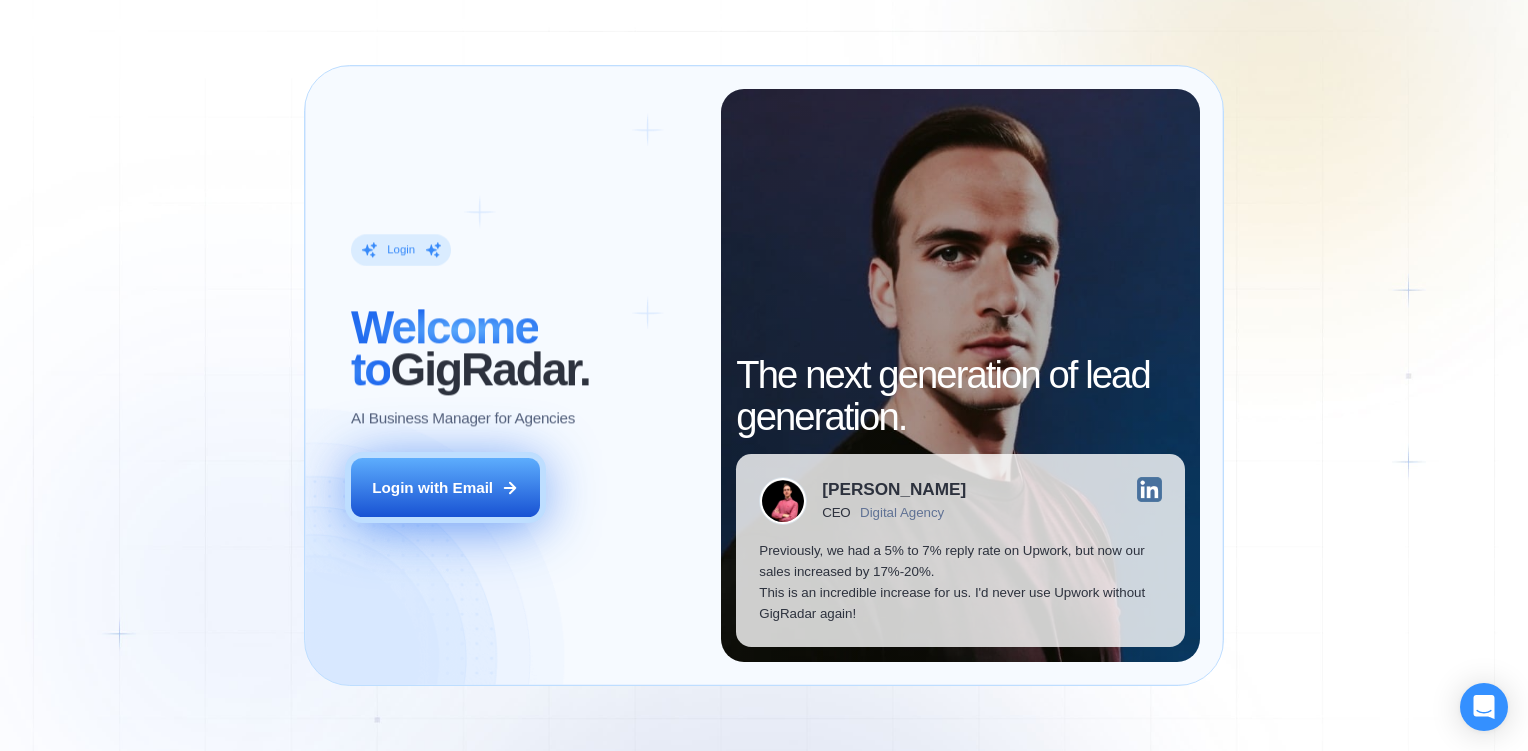 click on "Login with Email" at bounding box center [432, 487] 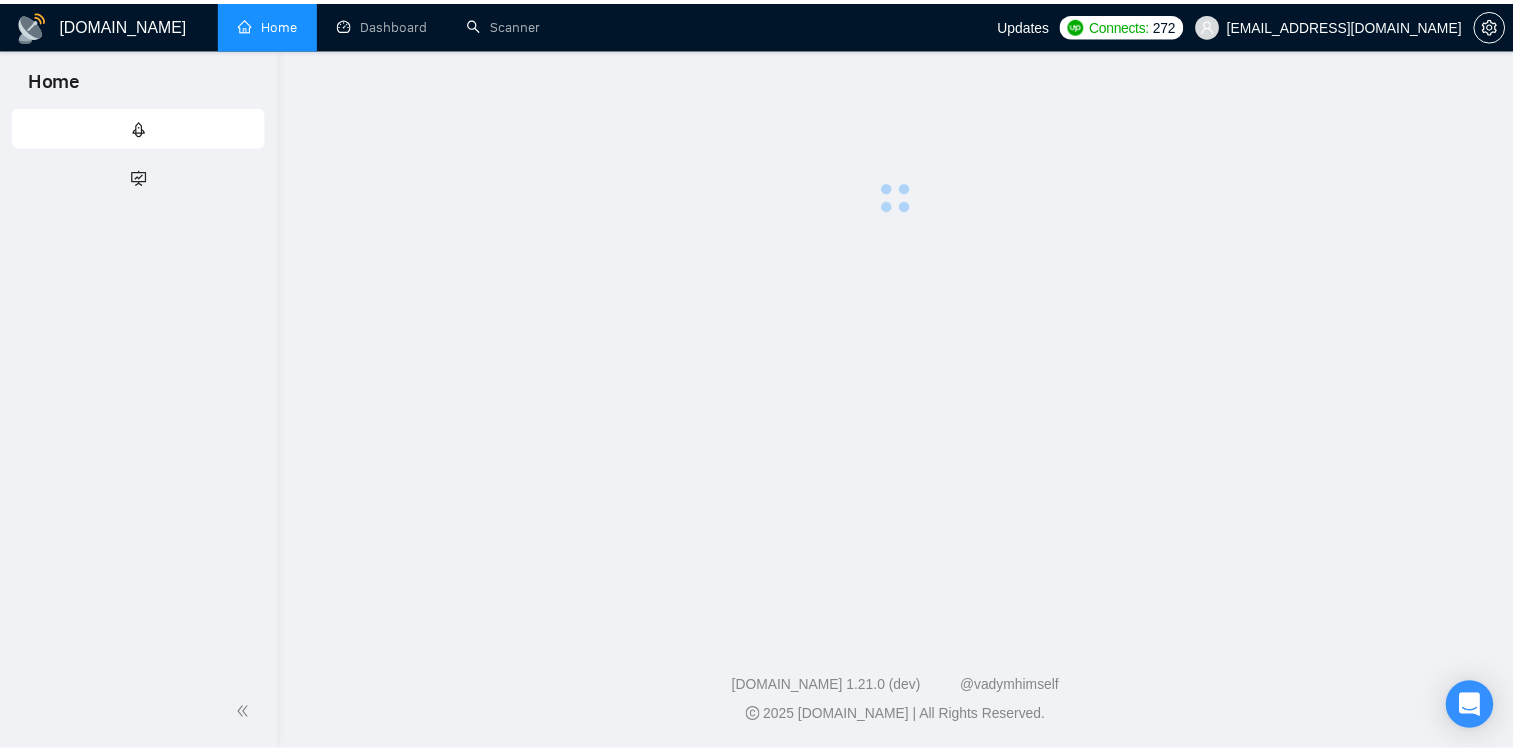 scroll, scrollTop: 0, scrollLeft: 0, axis: both 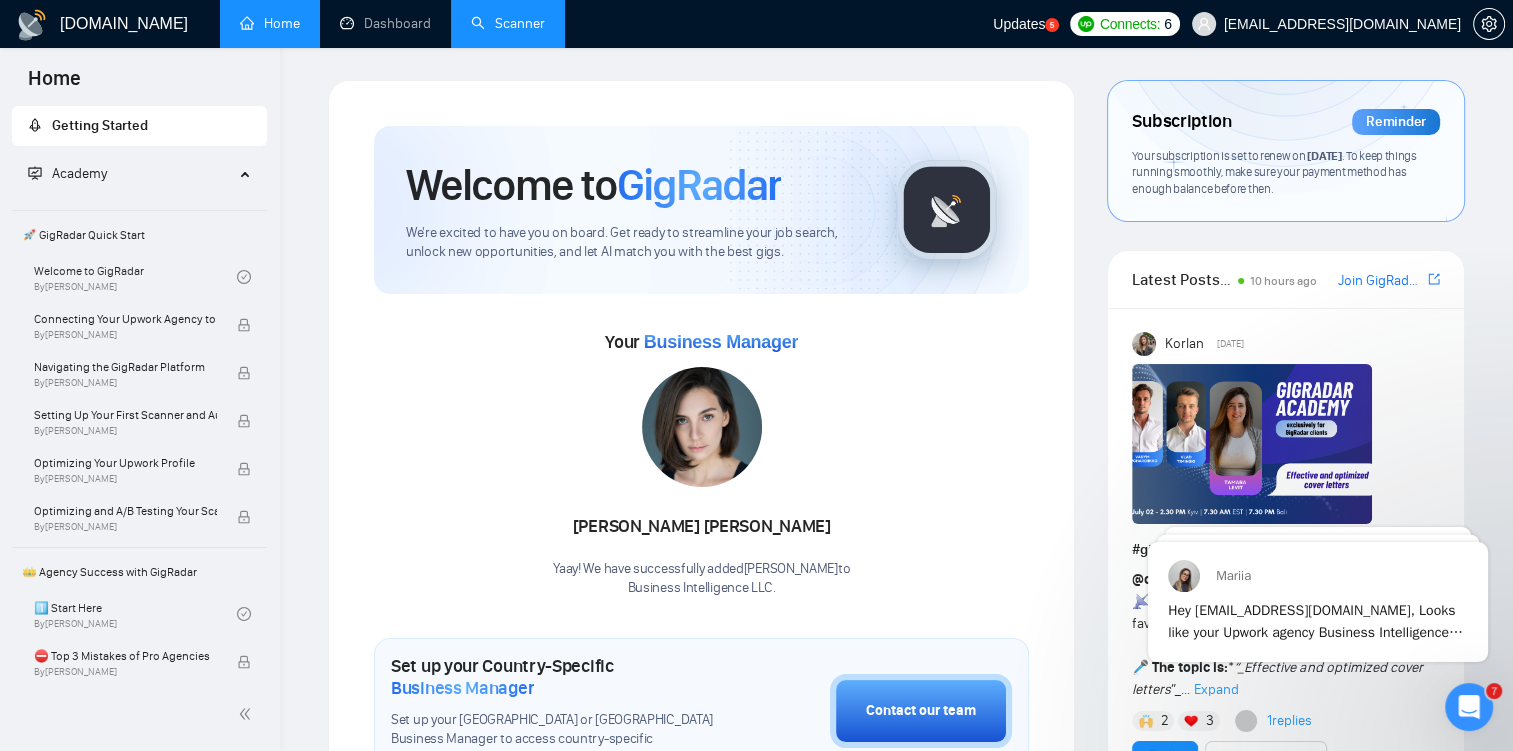 click on "Scanner" at bounding box center (508, 23) 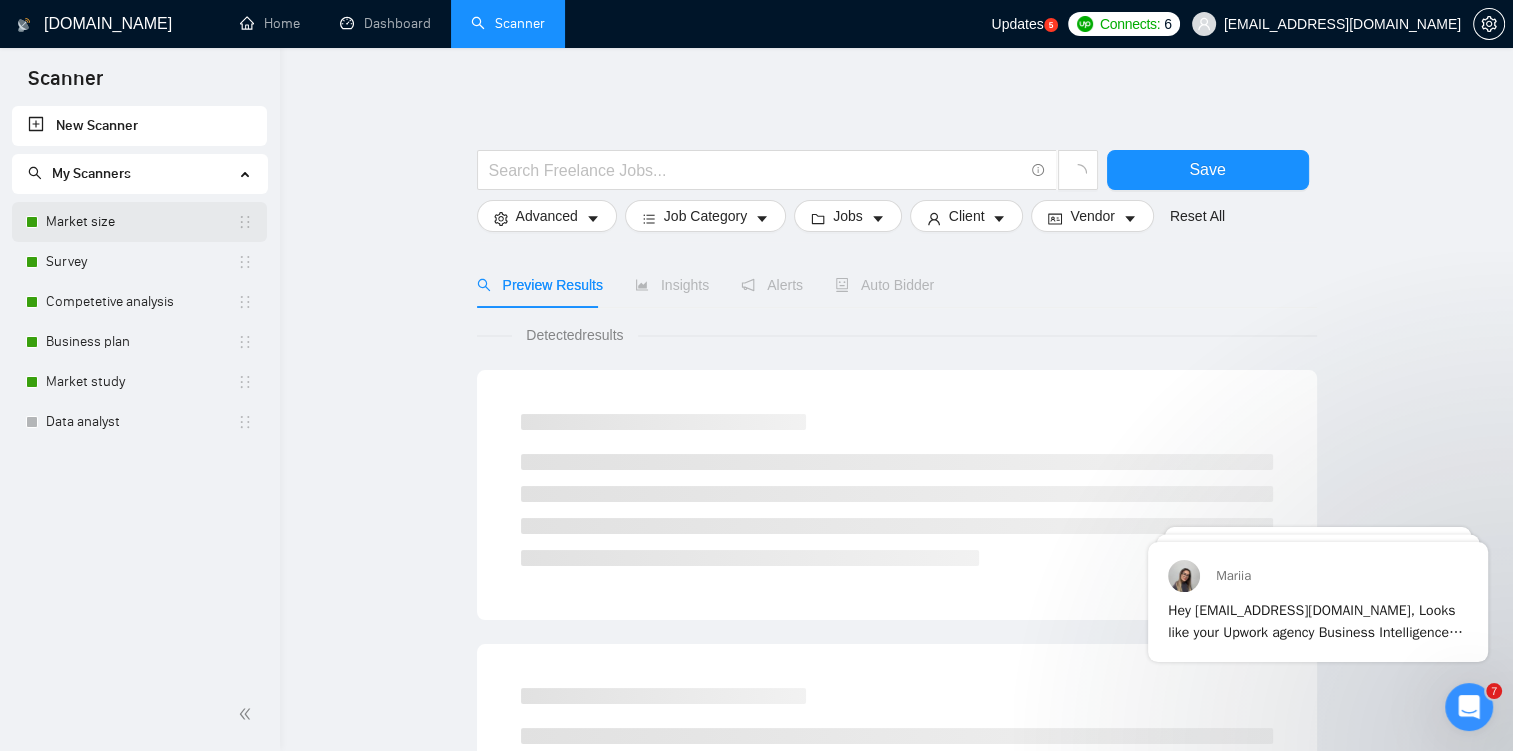 click on "Market size" at bounding box center (141, 222) 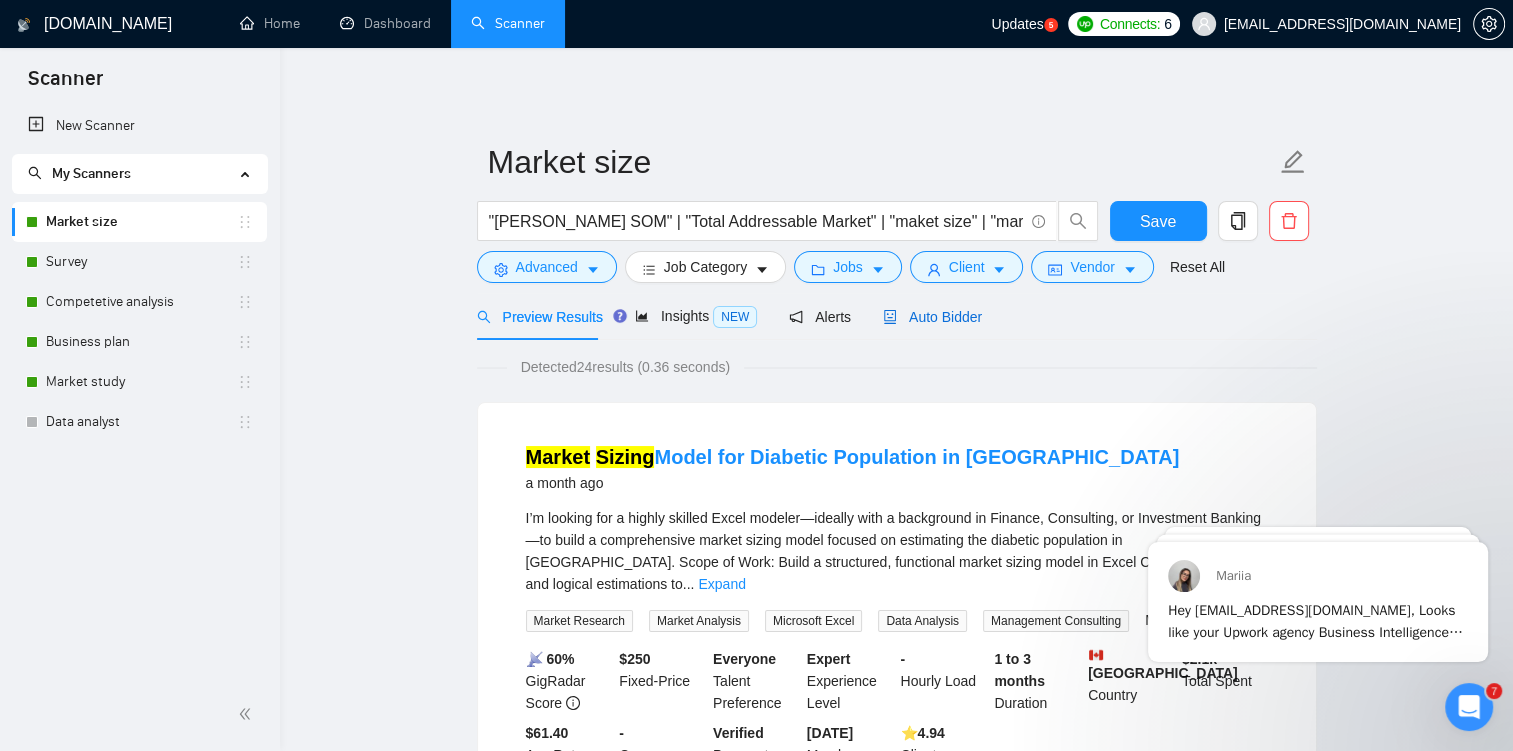 click 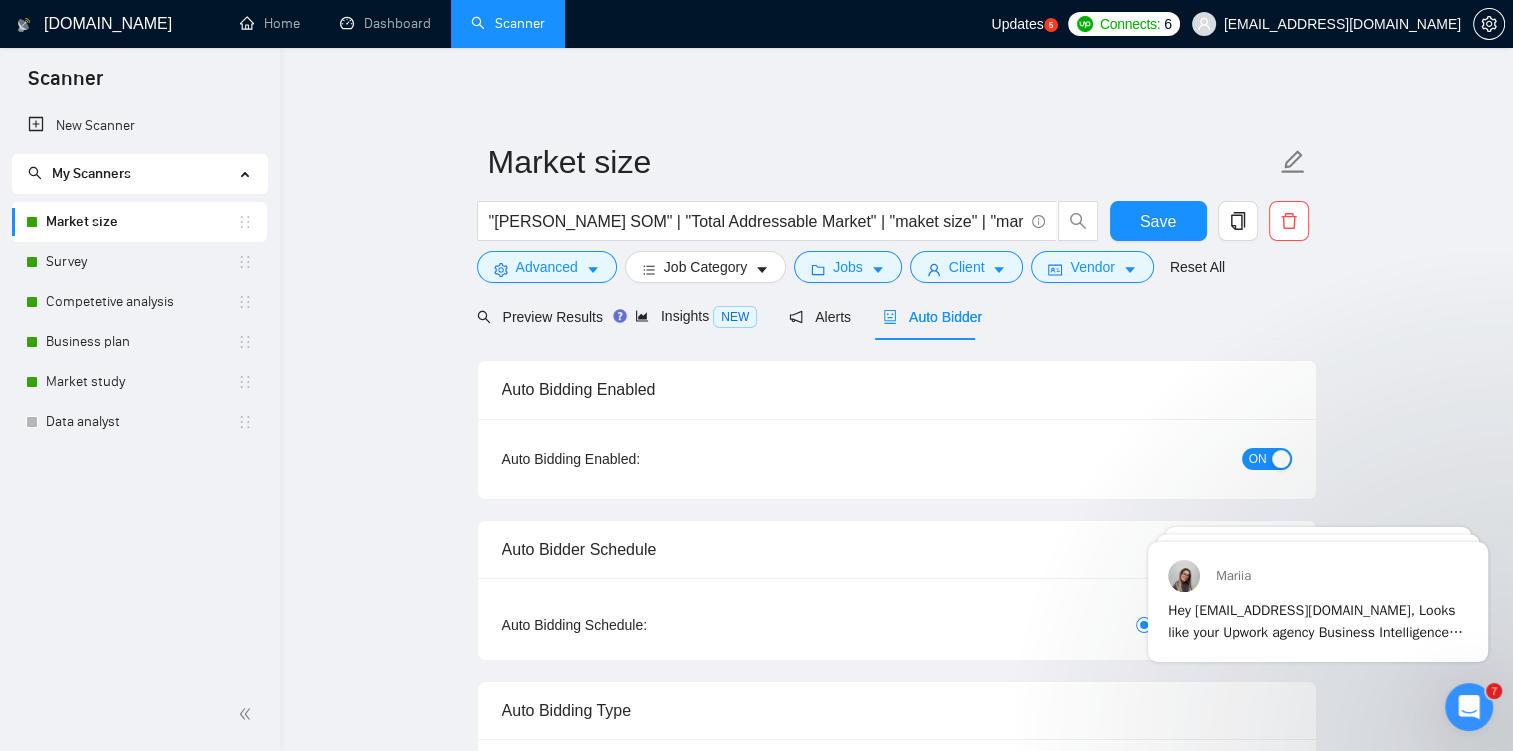 checkbox on "true" 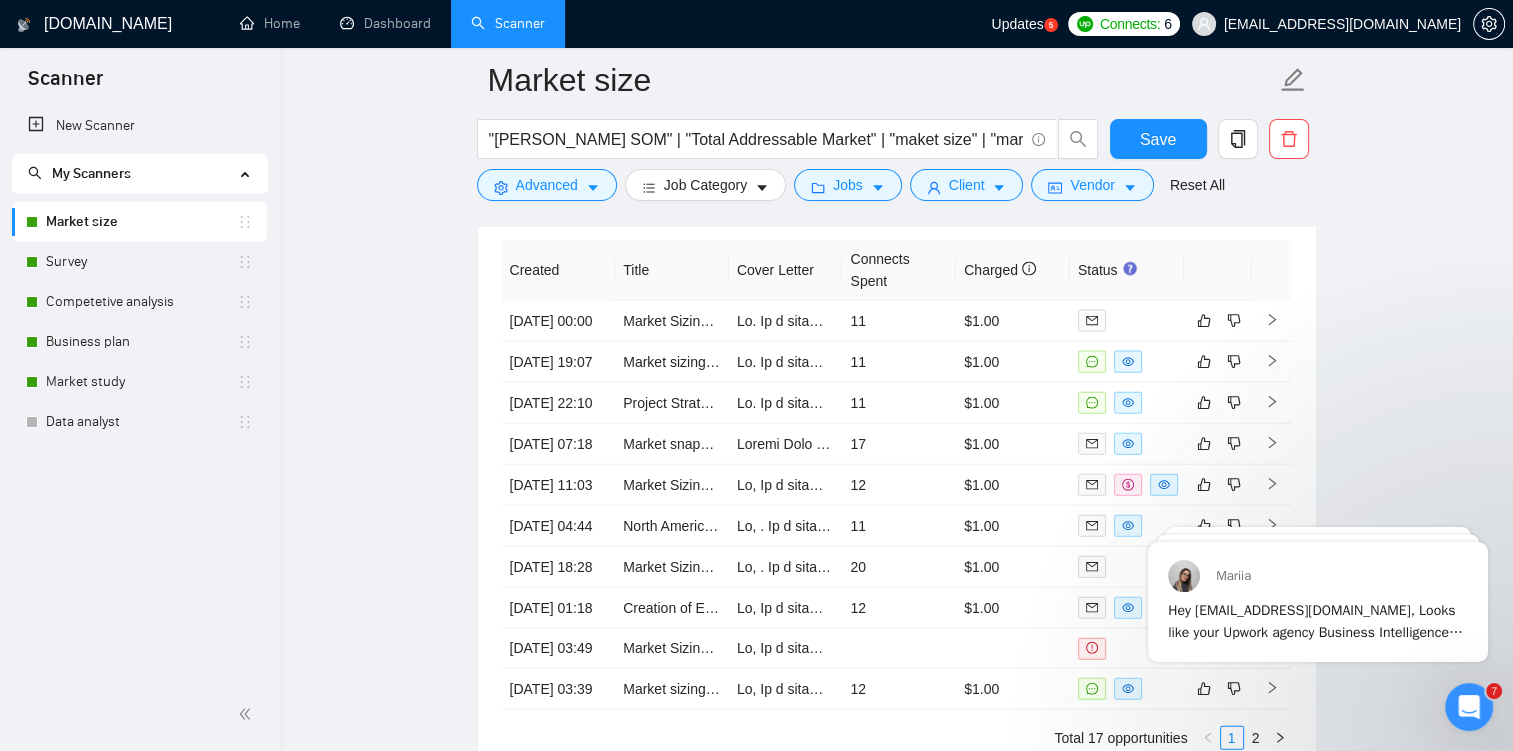 scroll, scrollTop: 4444, scrollLeft: 0, axis: vertical 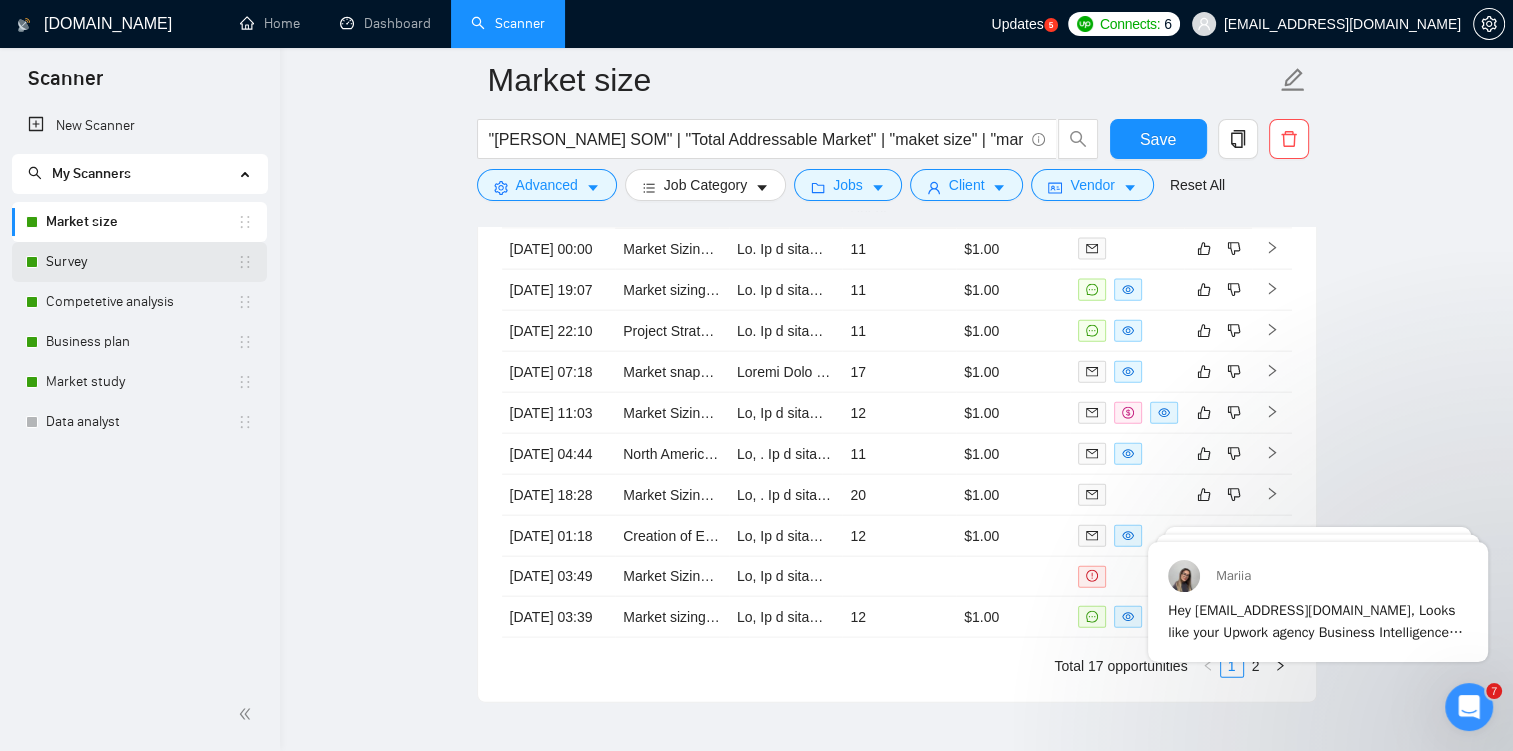 click on "Survey" at bounding box center (141, 262) 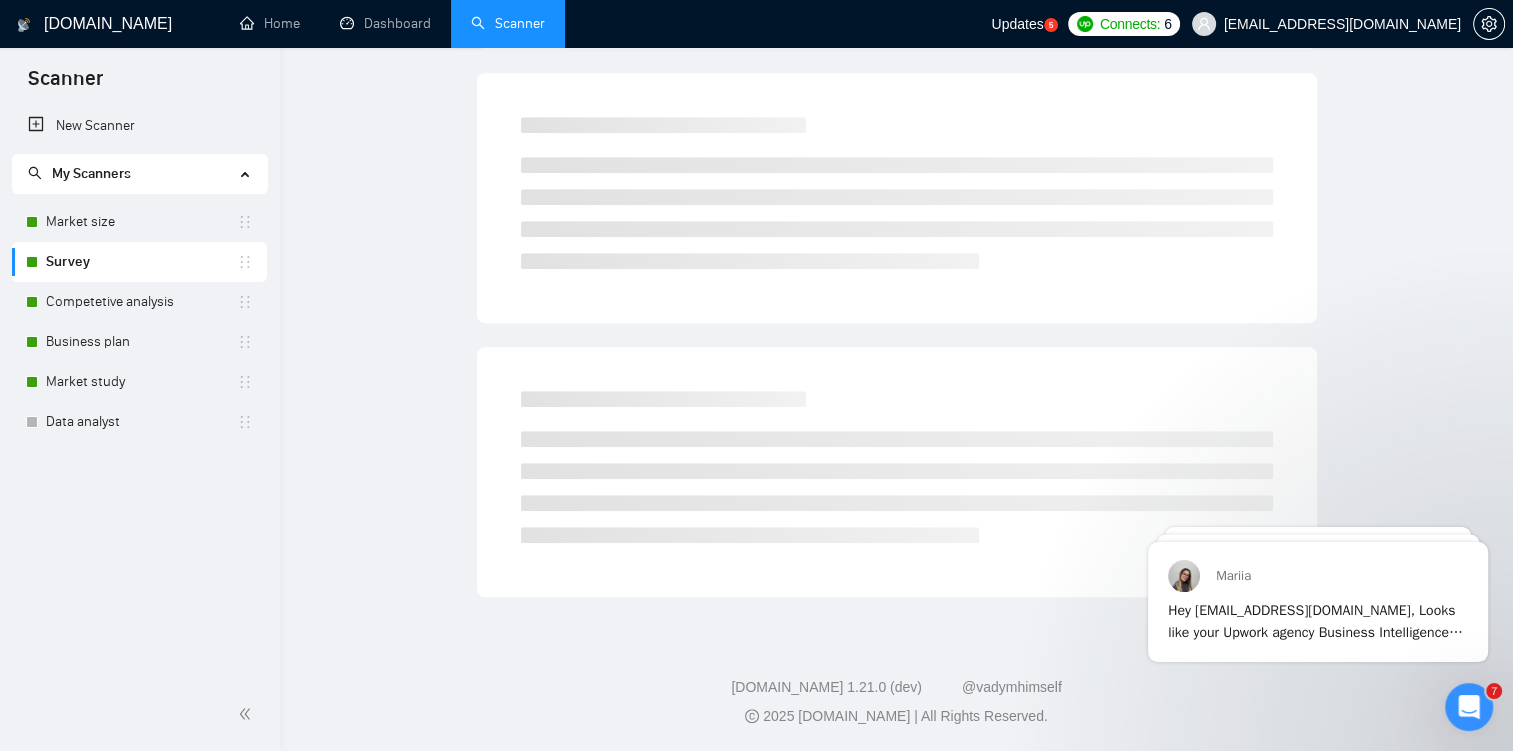 scroll, scrollTop: 0, scrollLeft: 0, axis: both 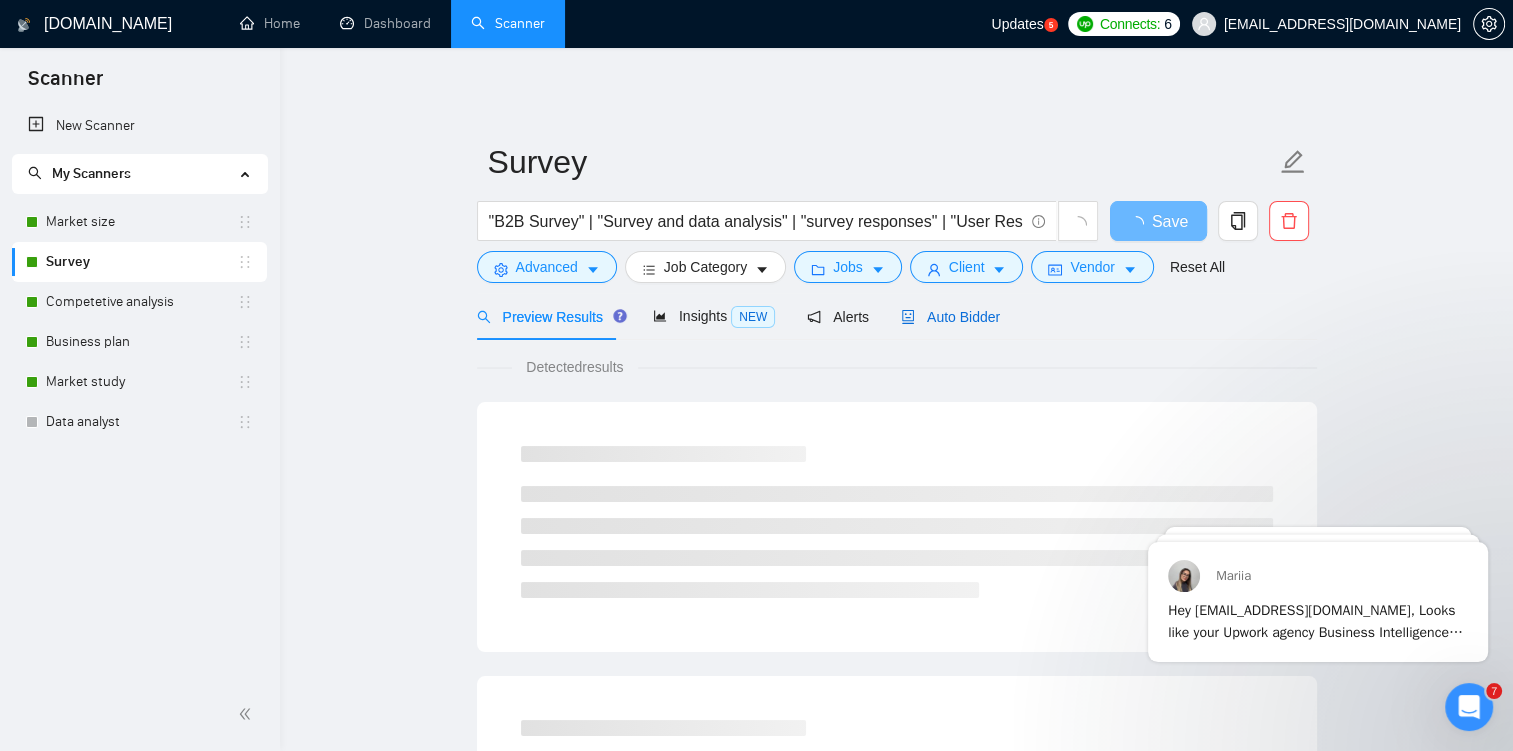 click on "Auto Bidder" at bounding box center (950, 317) 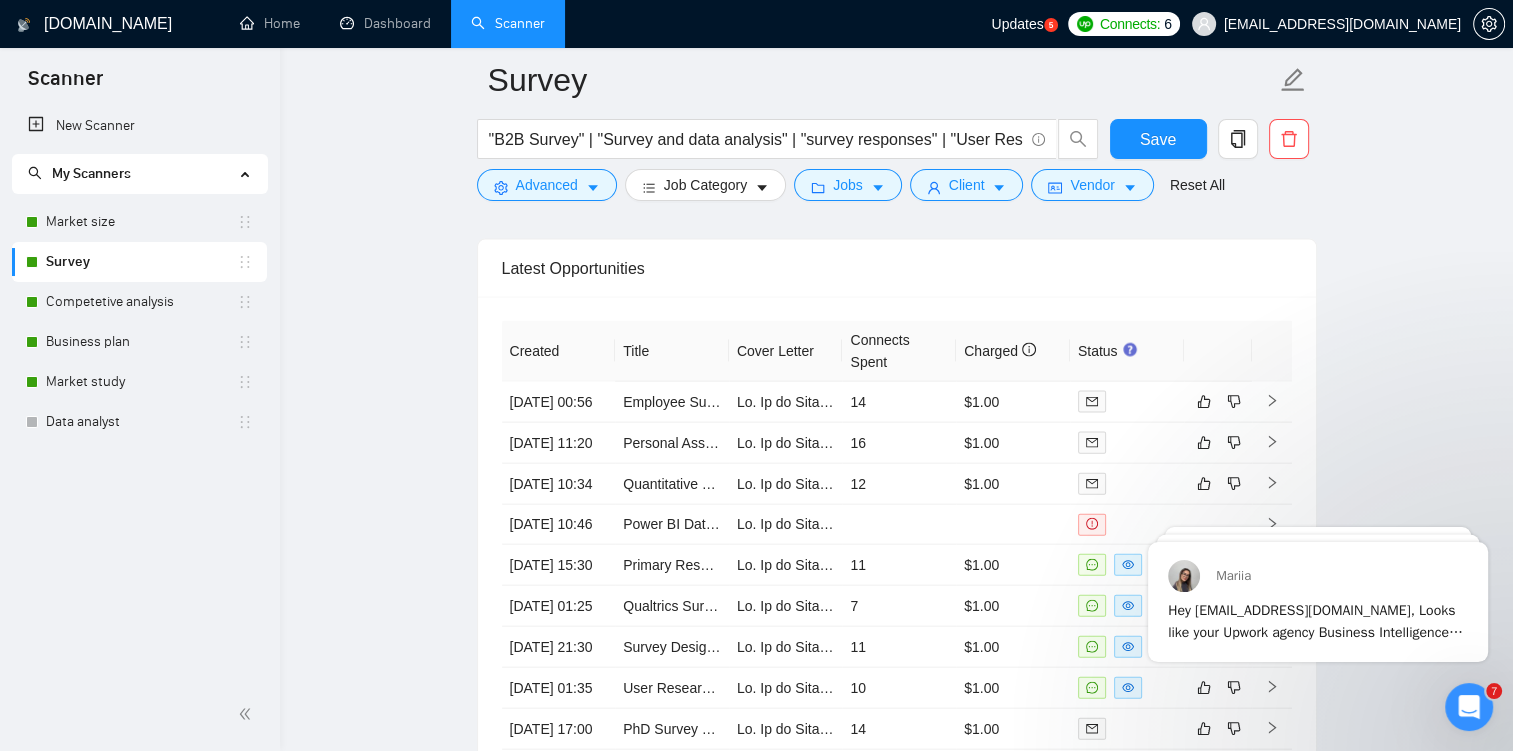 scroll, scrollTop: 4304, scrollLeft: 0, axis: vertical 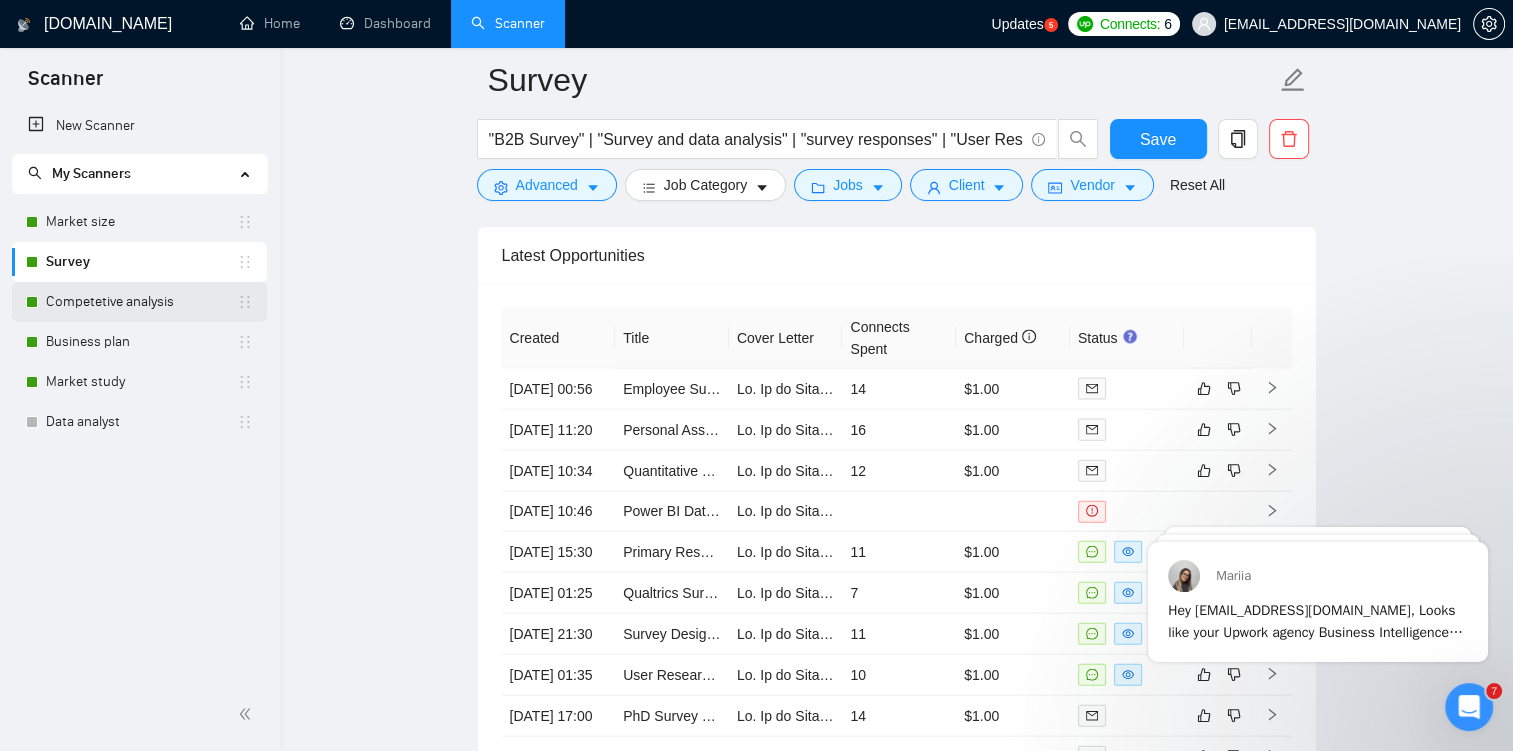 click on "Competetive analysis" at bounding box center (141, 302) 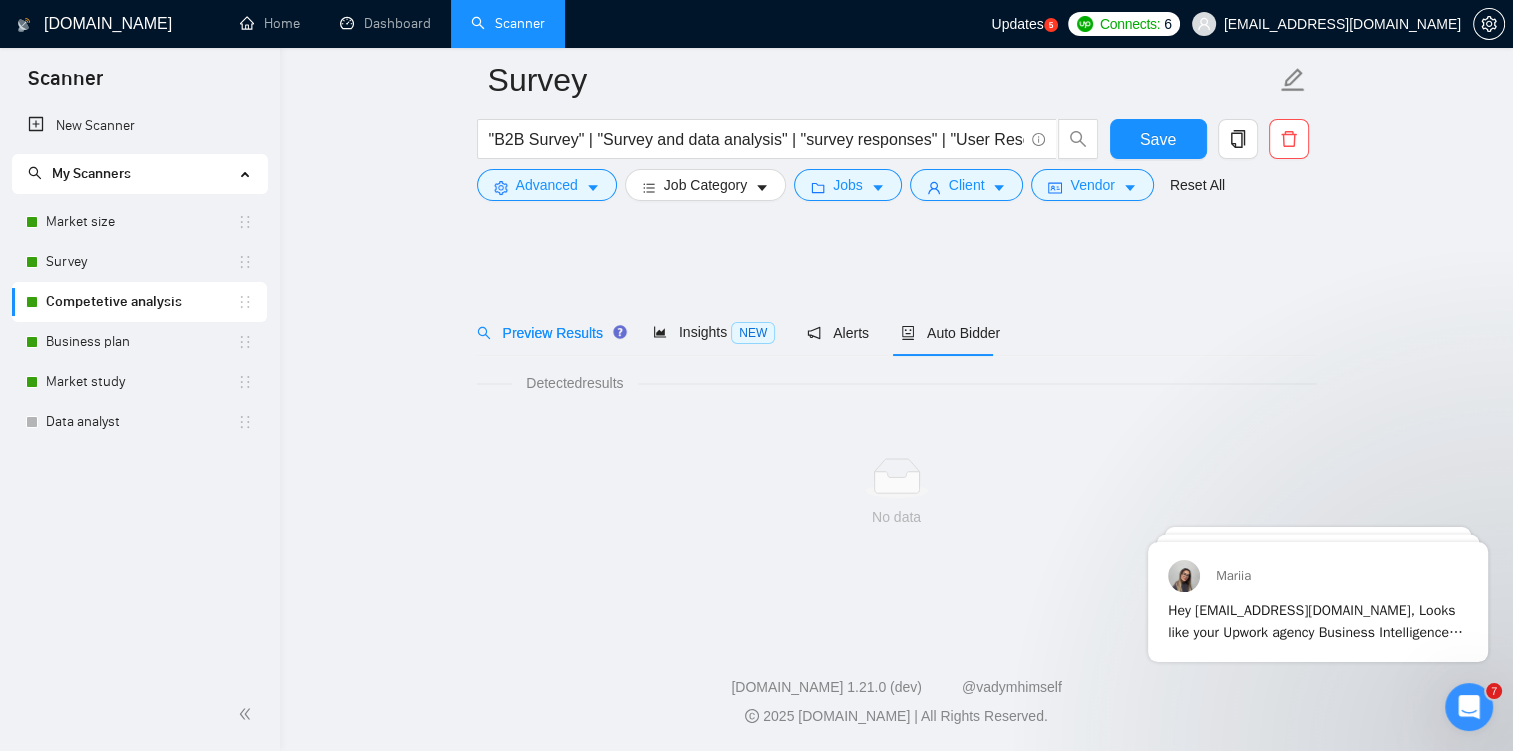 scroll, scrollTop: 0, scrollLeft: 0, axis: both 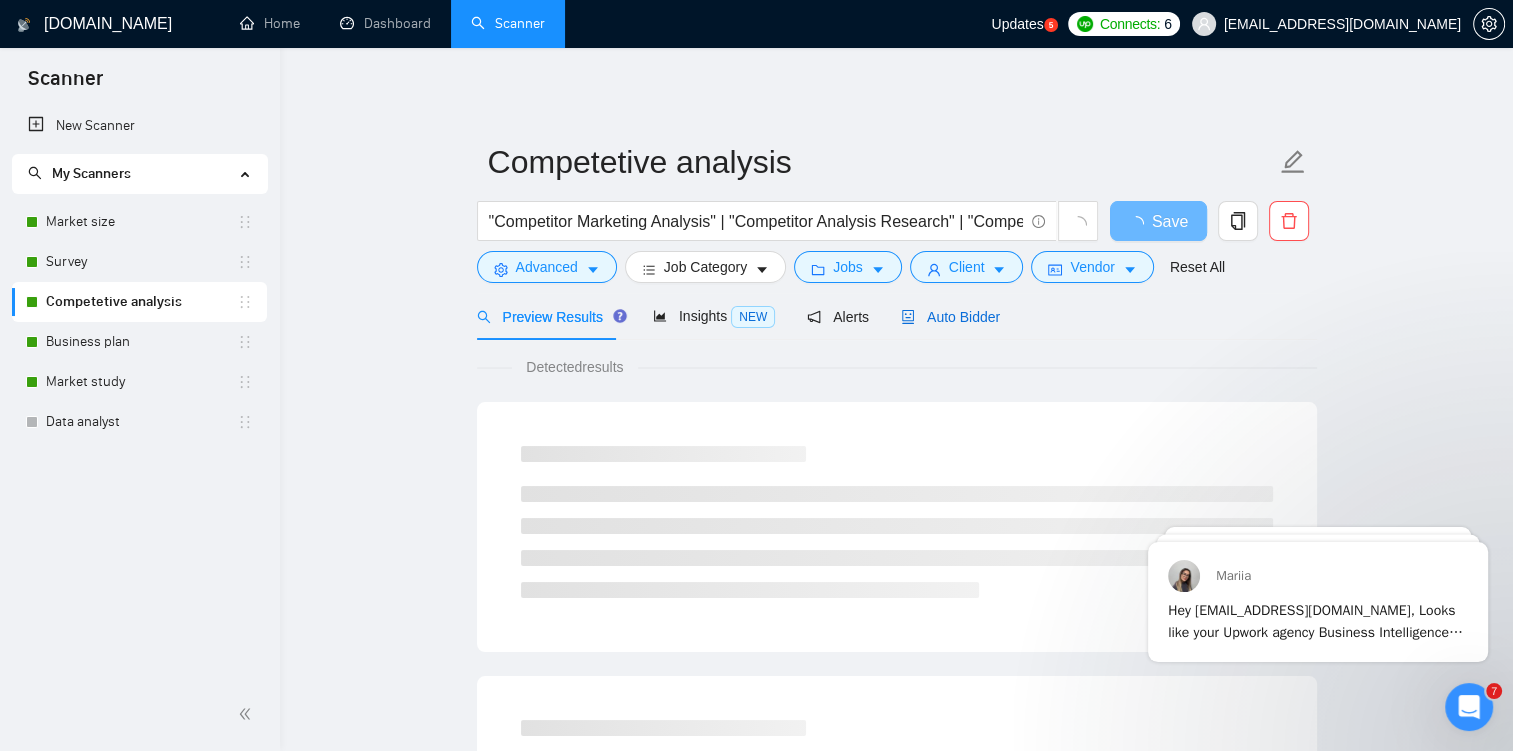 click on "Auto Bidder" at bounding box center [950, 317] 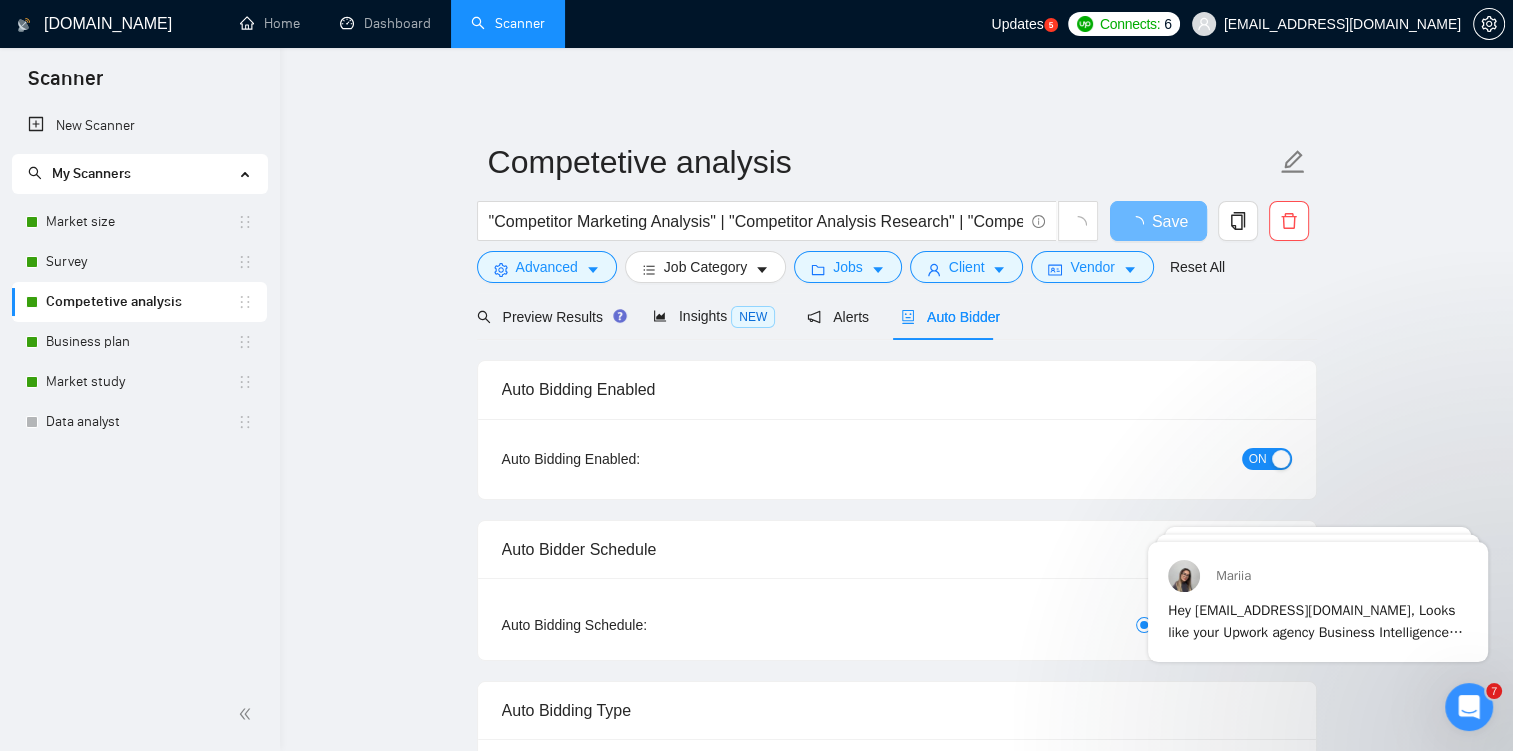 checkbox on "true" 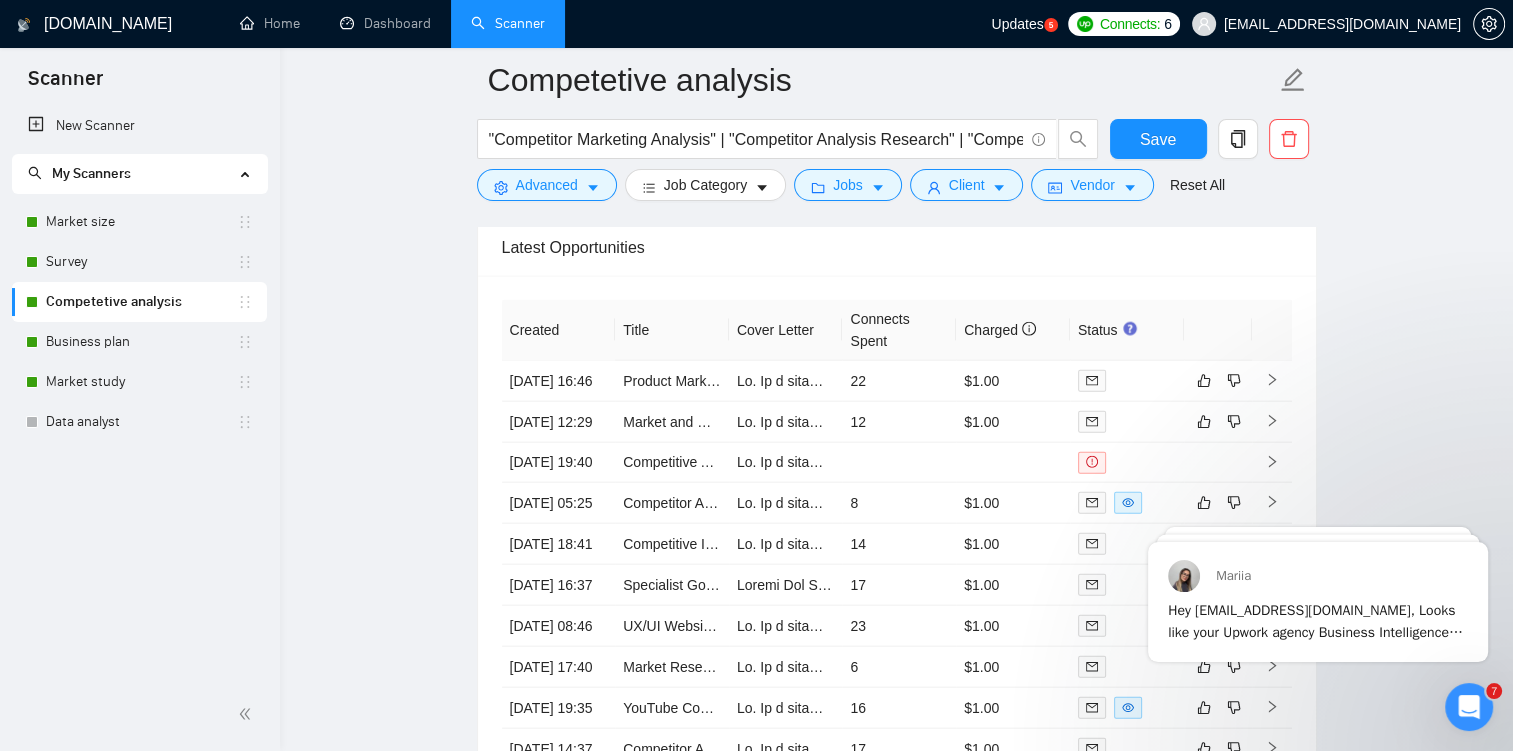 scroll, scrollTop: 4428, scrollLeft: 0, axis: vertical 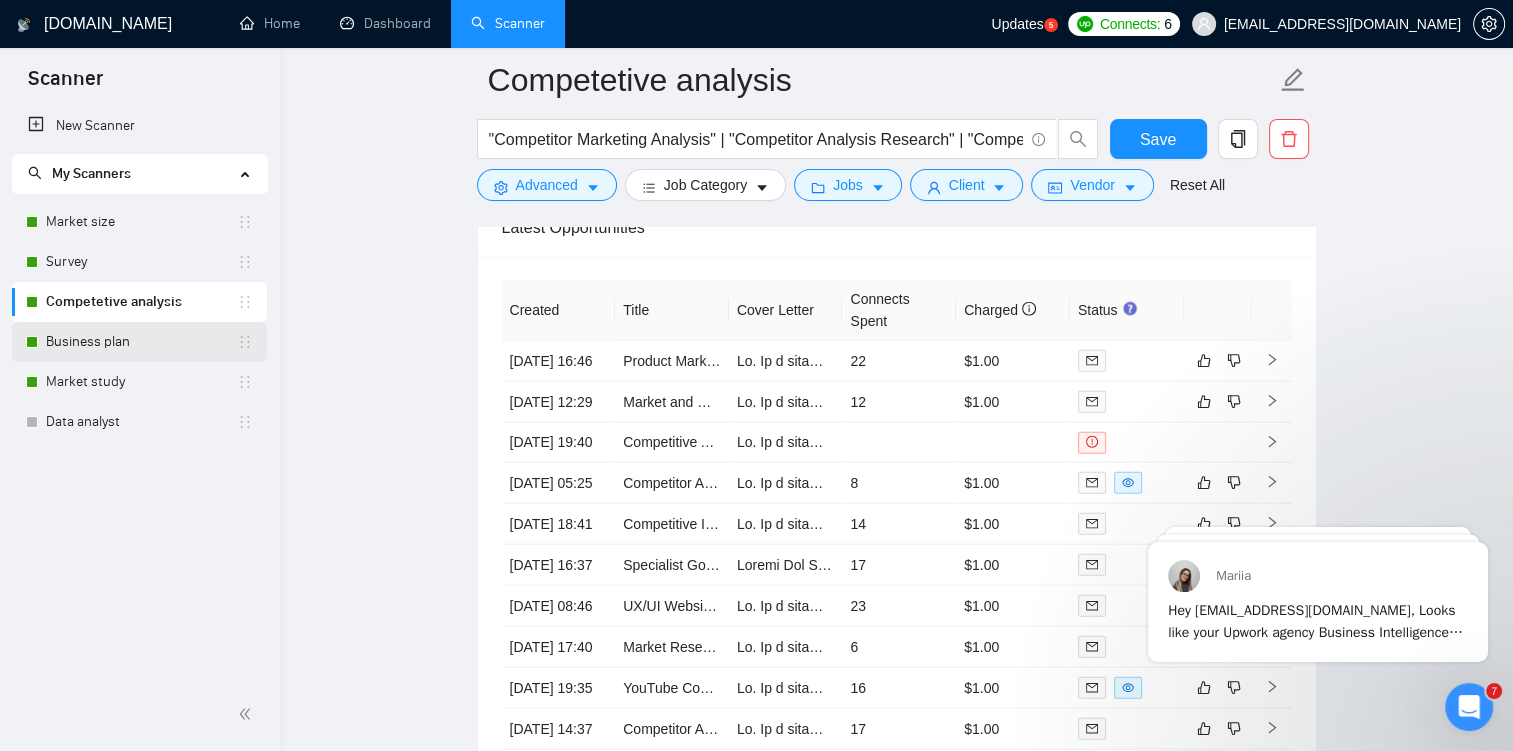 click on "Business plan" at bounding box center (141, 342) 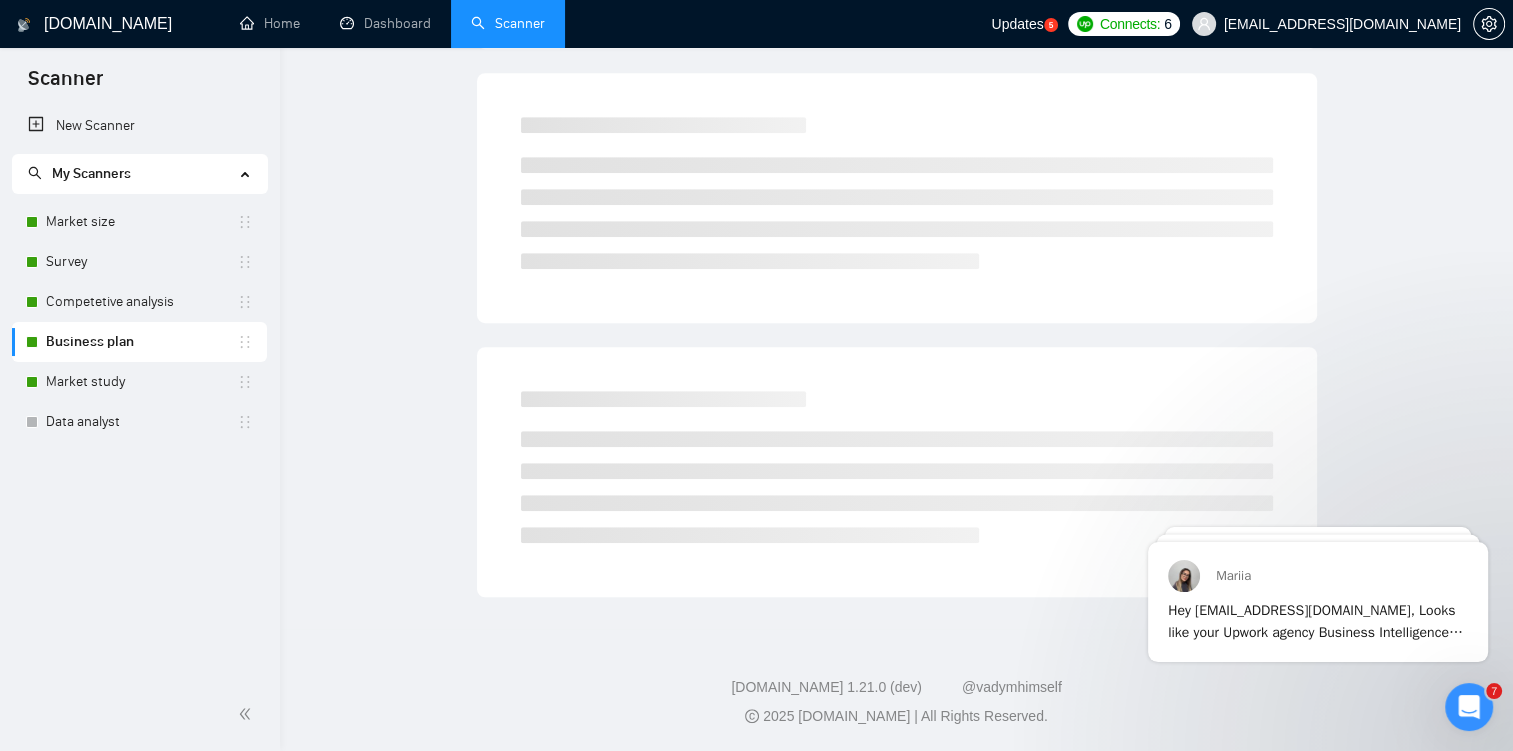 scroll, scrollTop: 0, scrollLeft: 0, axis: both 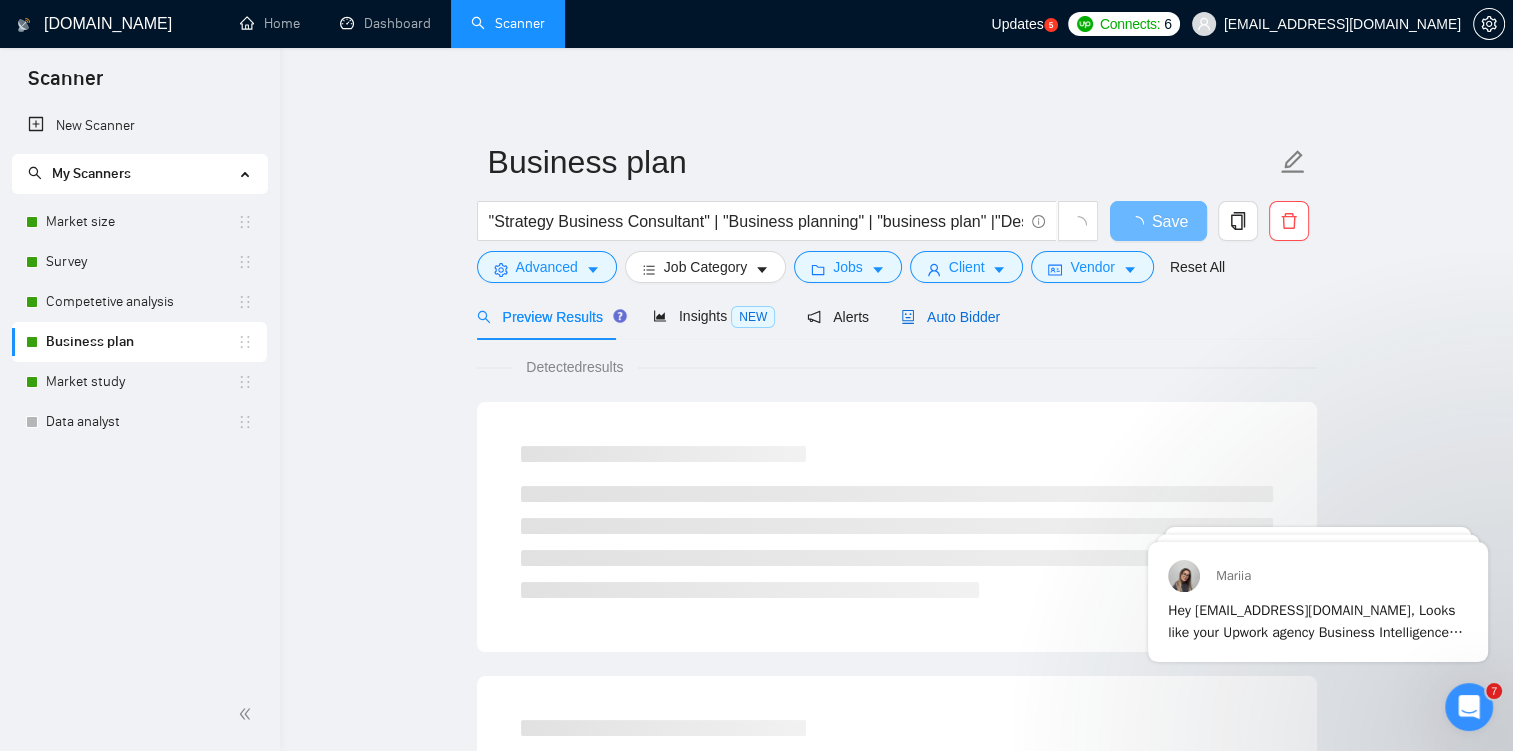 click on "Auto Bidder" at bounding box center [950, 317] 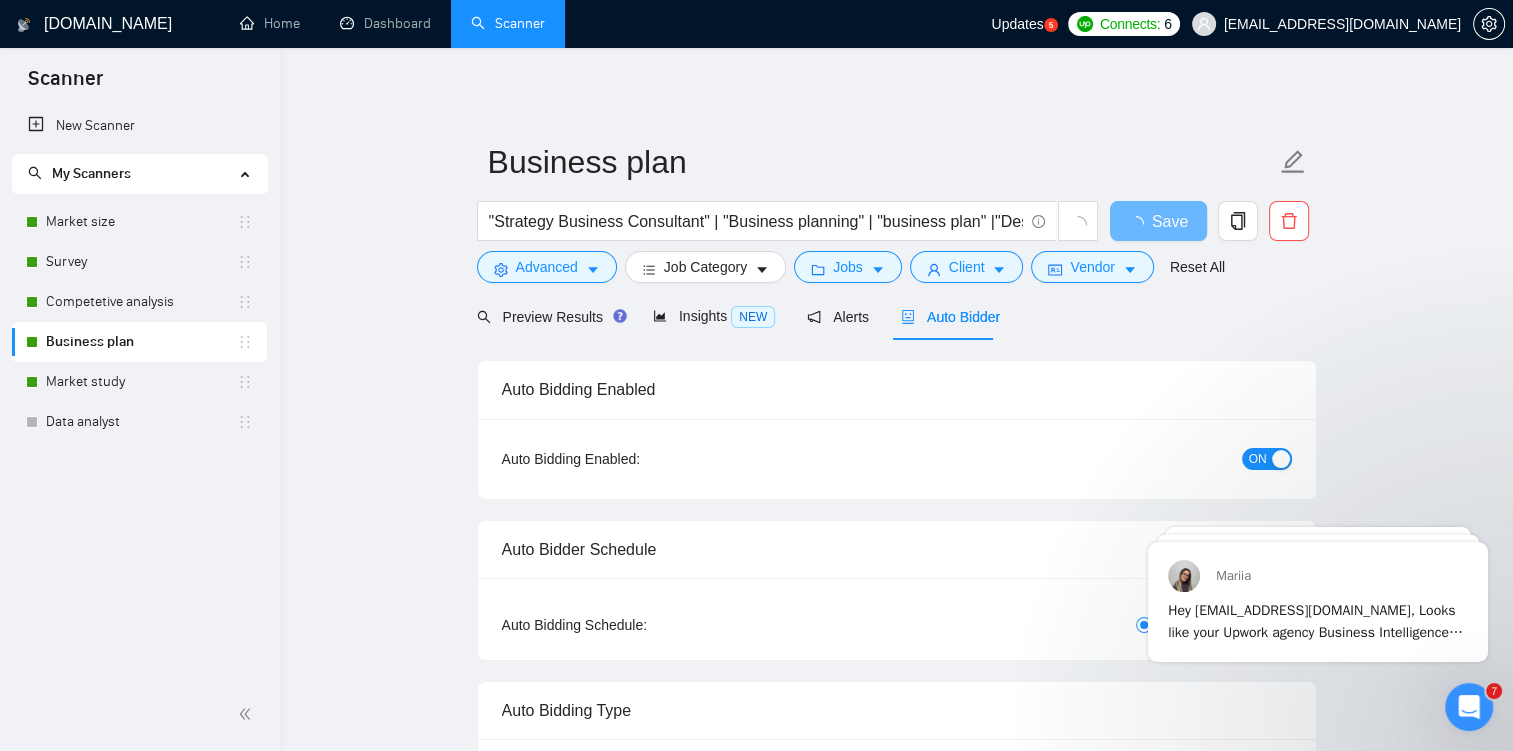 type 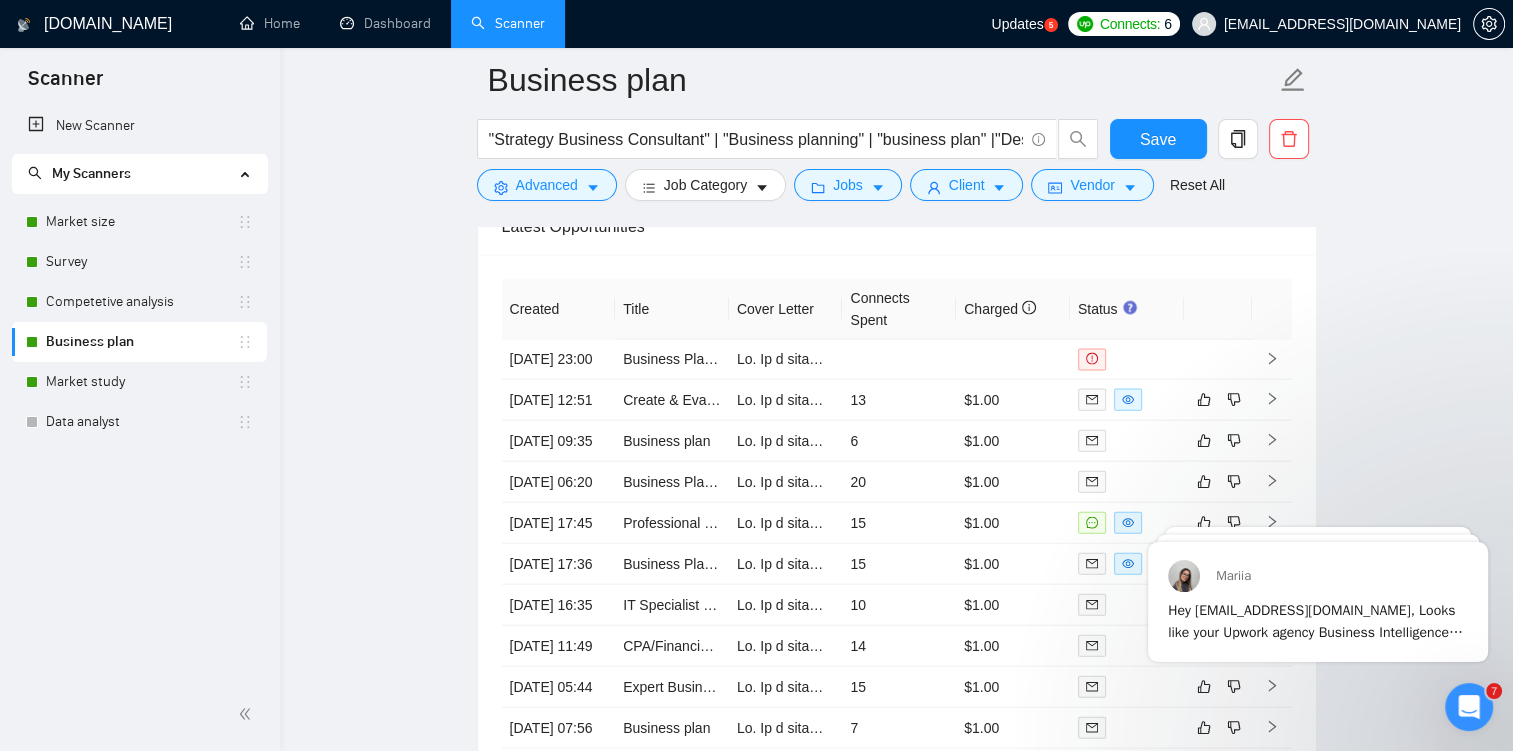 scroll, scrollTop: 4303, scrollLeft: 0, axis: vertical 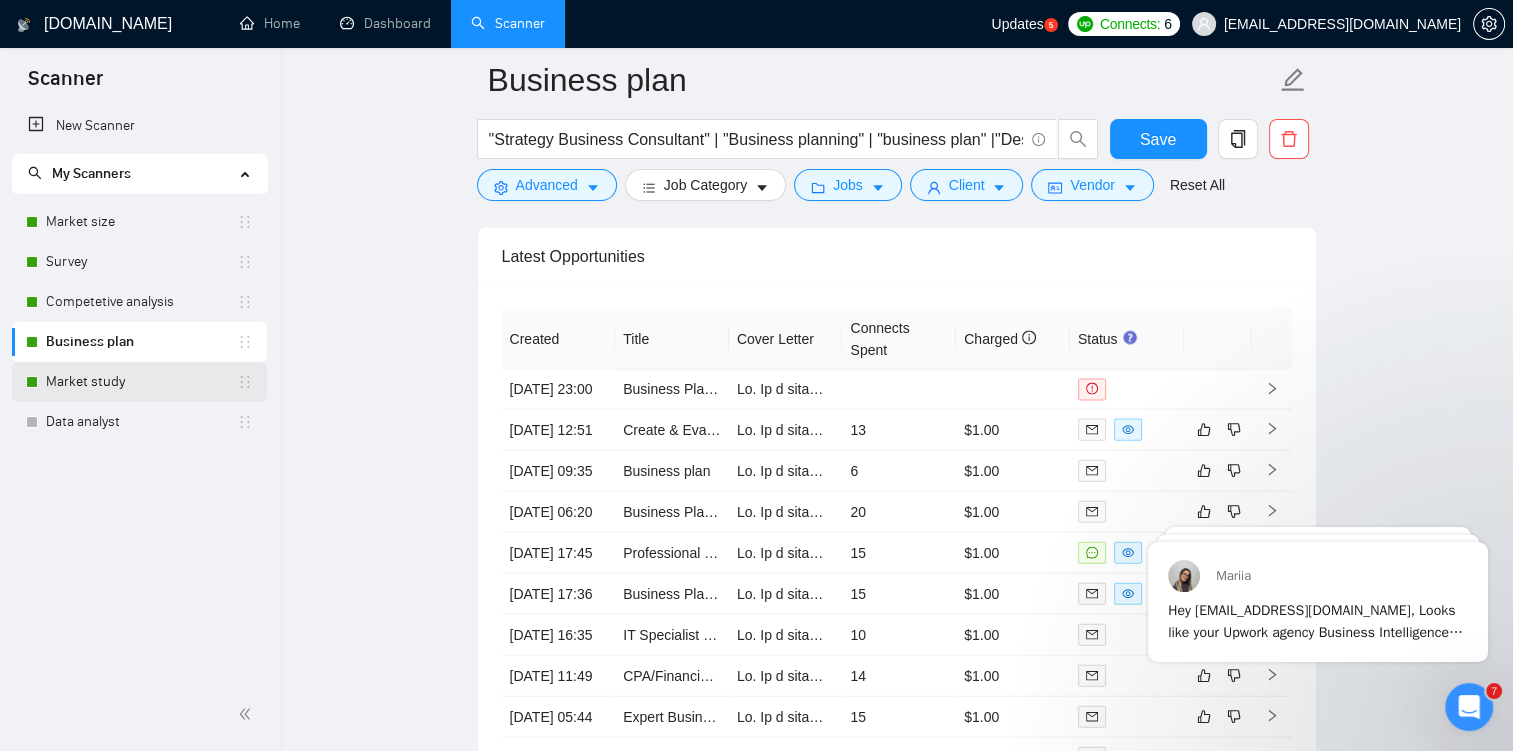 click on "Market study" at bounding box center [141, 382] 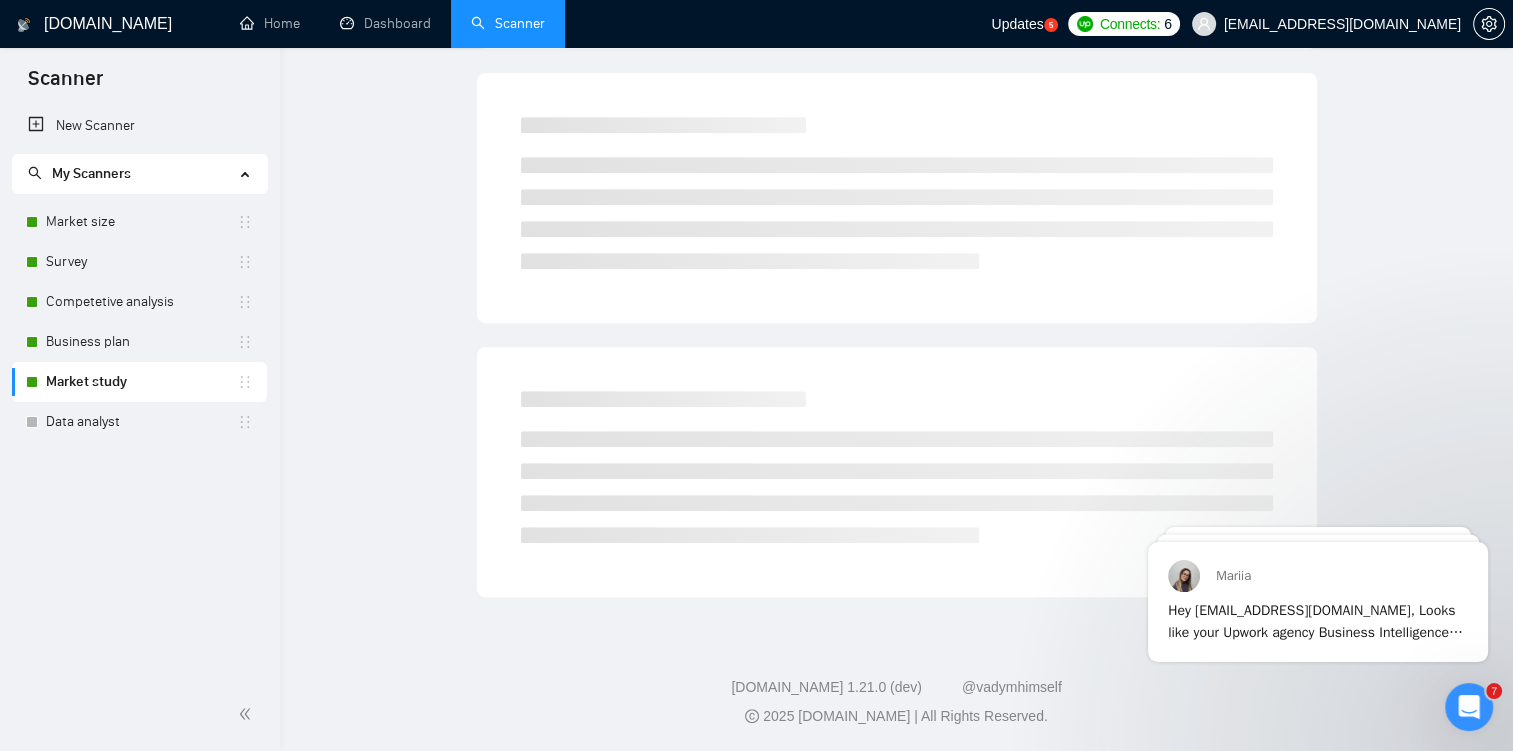 scroll, scrollTop: 0, scrollLeft: 0, axis: both 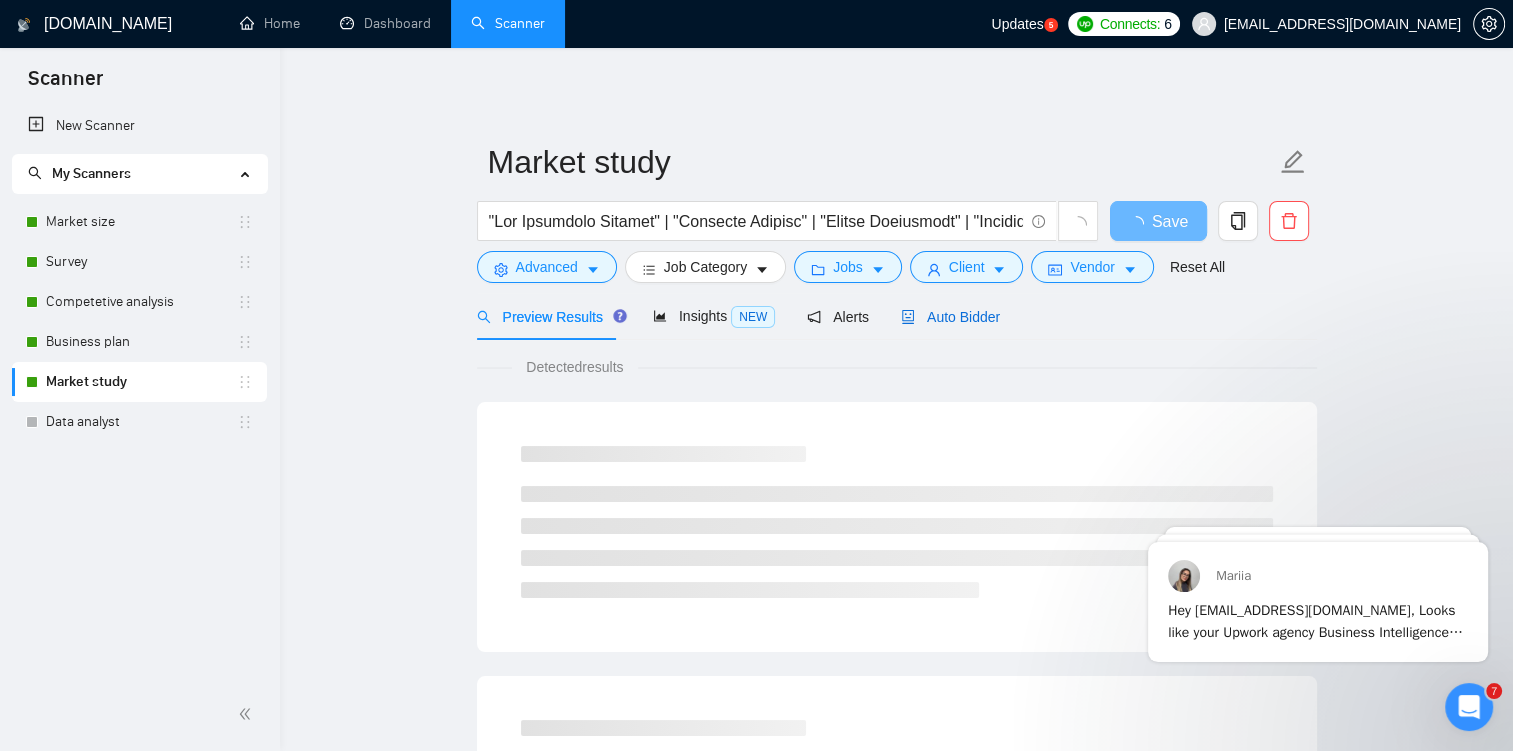 click on "Auto Bidder" at bounding box center (950, 317) 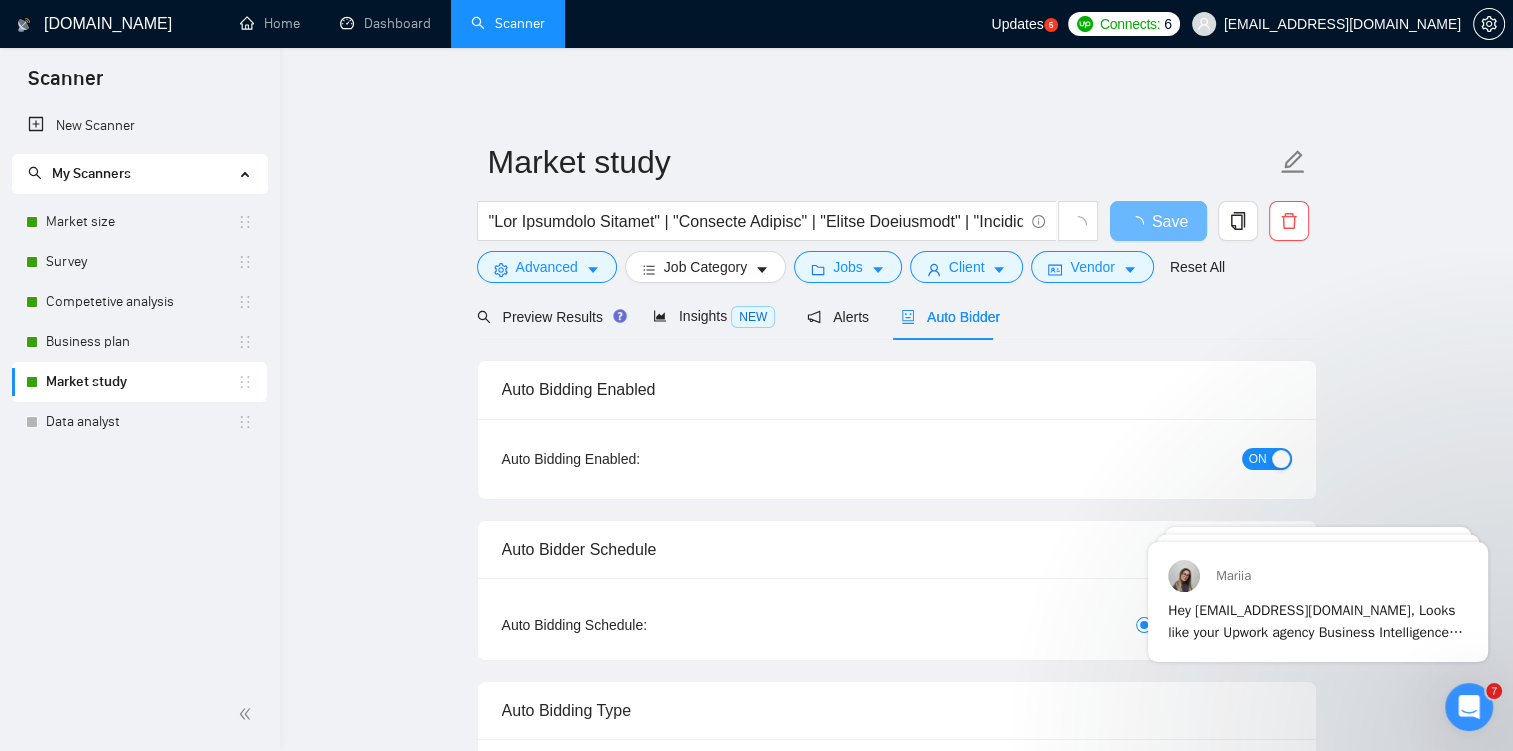 type 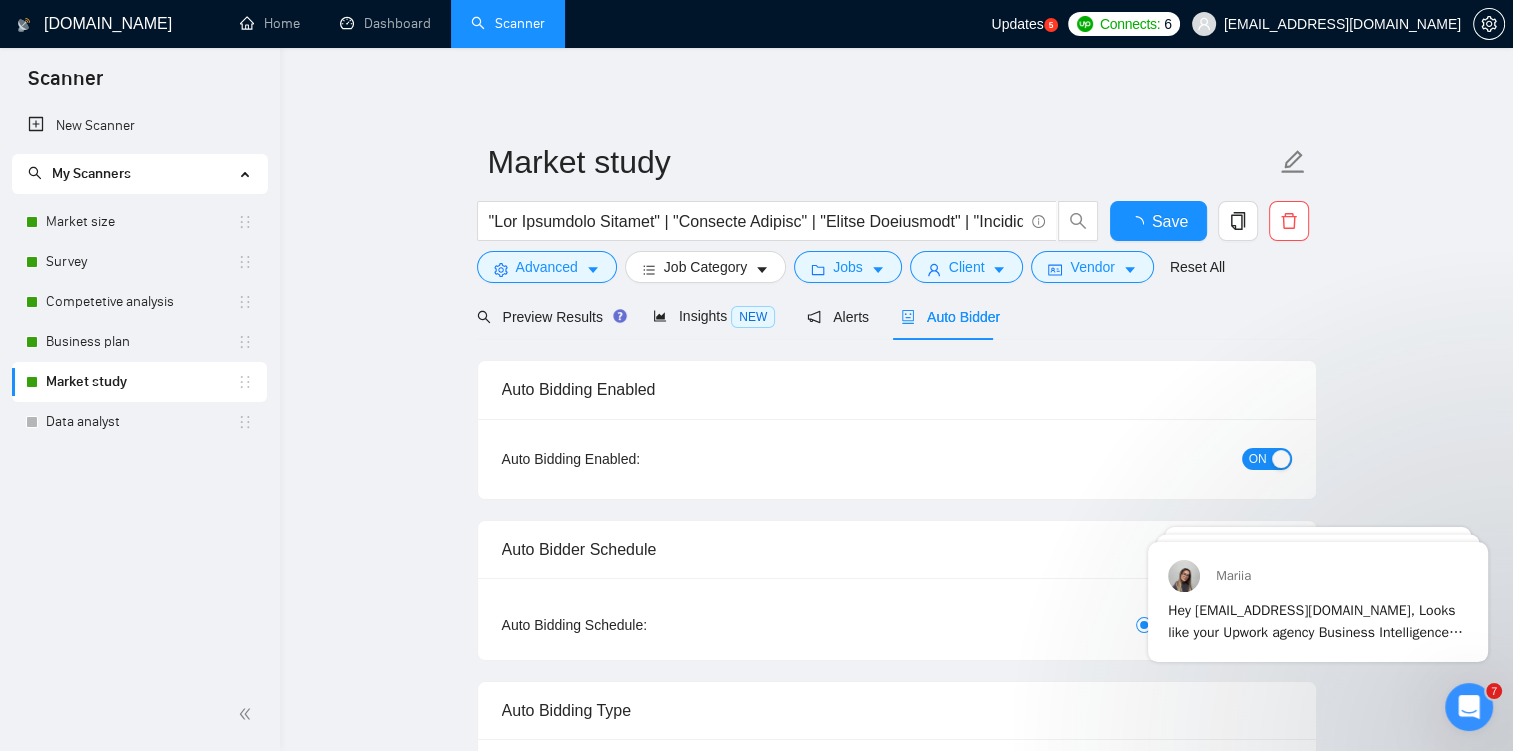 type 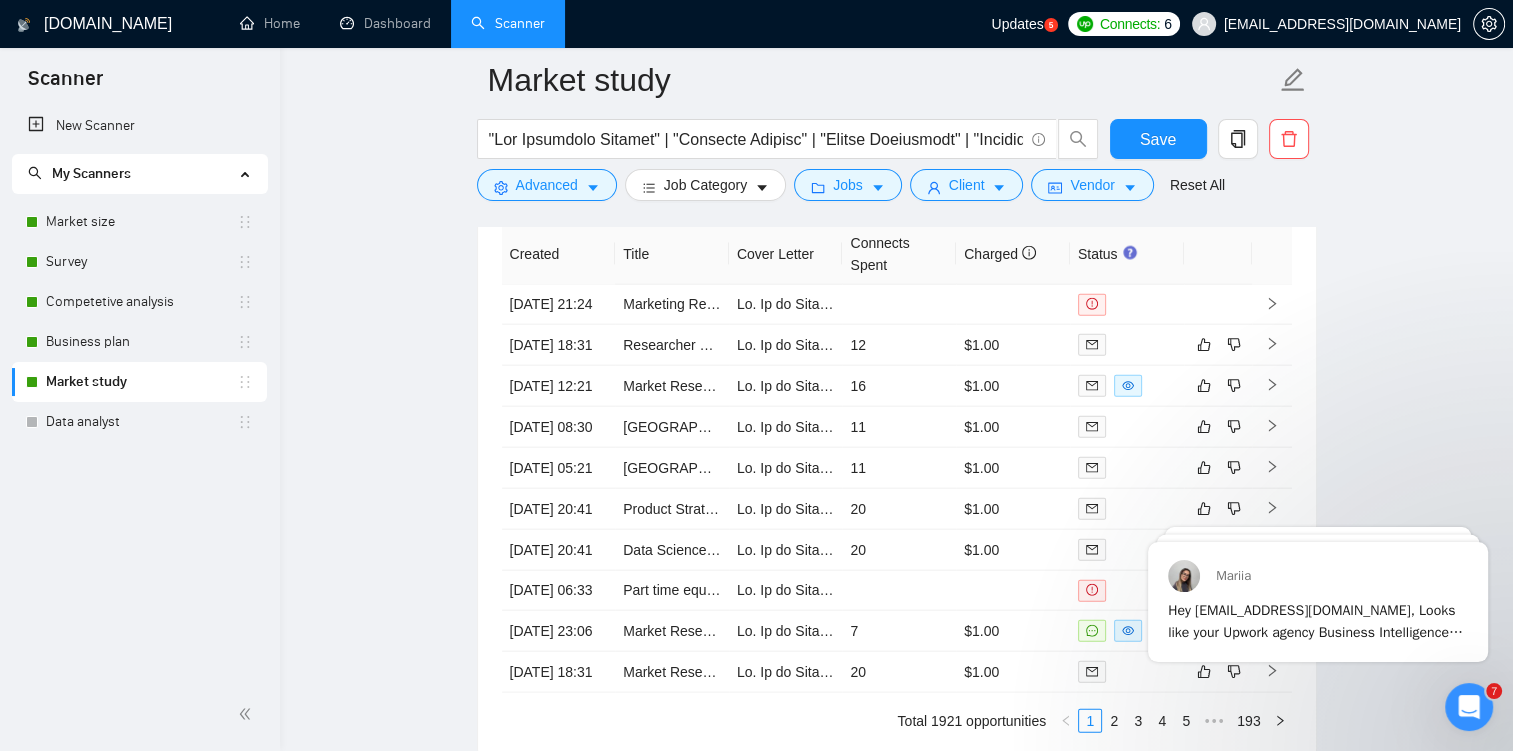 scroll, scrollTop: 4450, scrollLeft: 0, axis: vertical 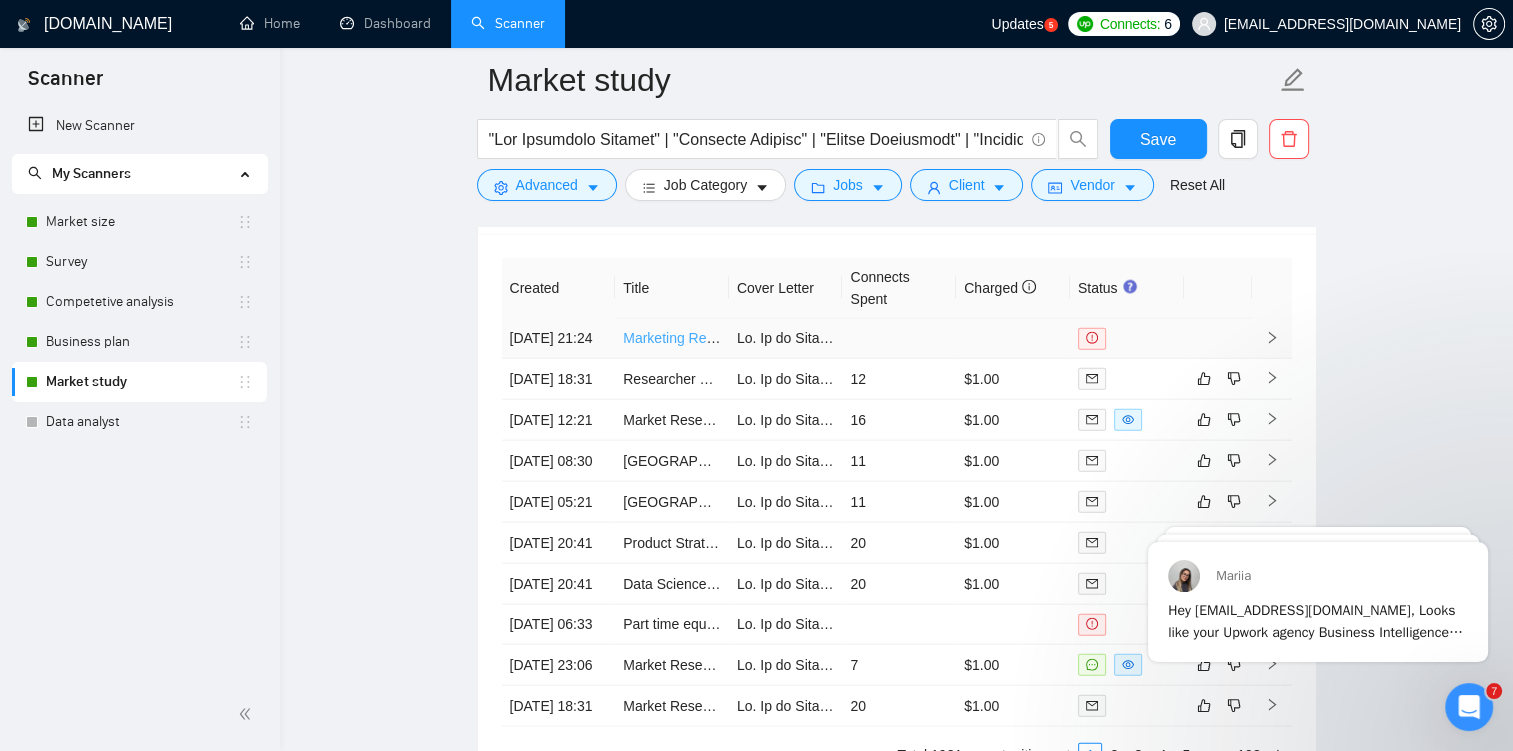 drag, startPoint x: 679, startPoint y: 352, endPoint x: 654, endPoint y: 348, distance: 25.317978 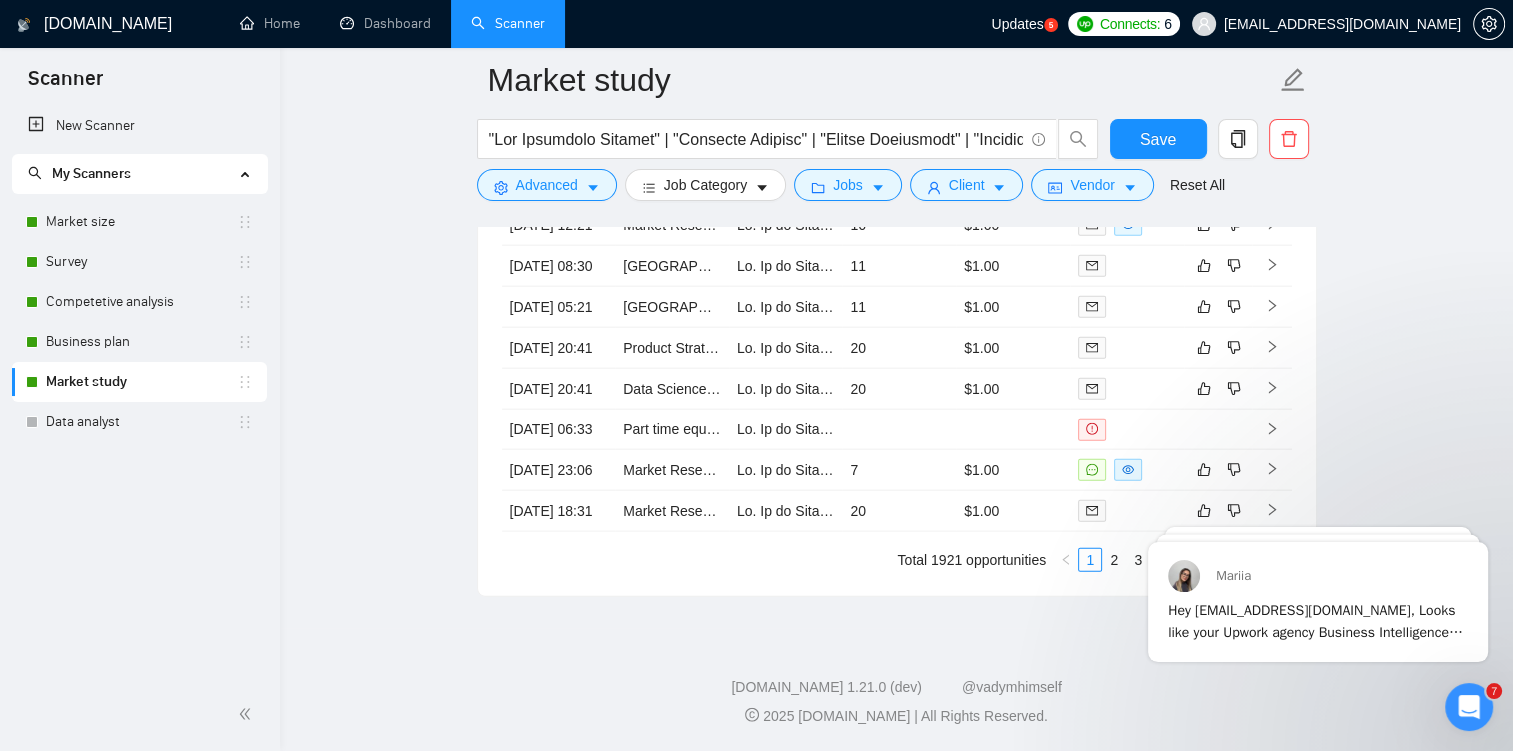 scroll, scrollTop: 4839, scrollLeft: 0, axis: vertical 